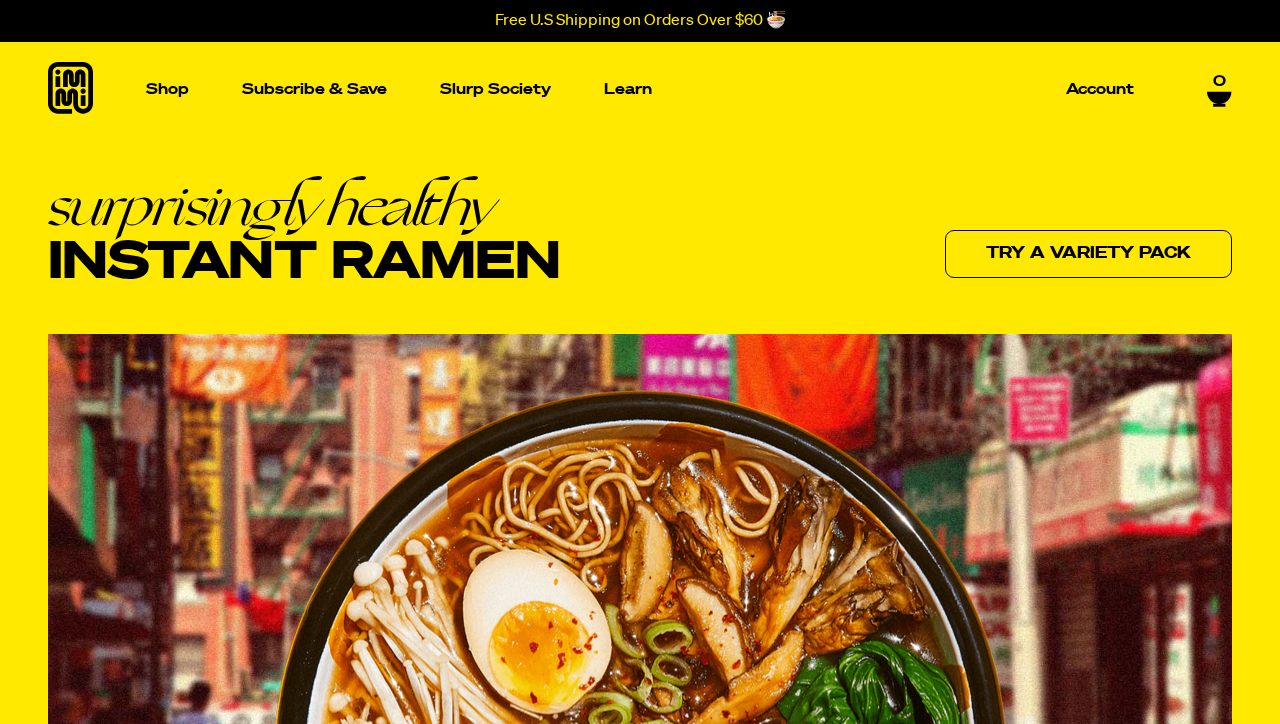scroll, scrollTop: 0, scrollLeft: 0, axis: both 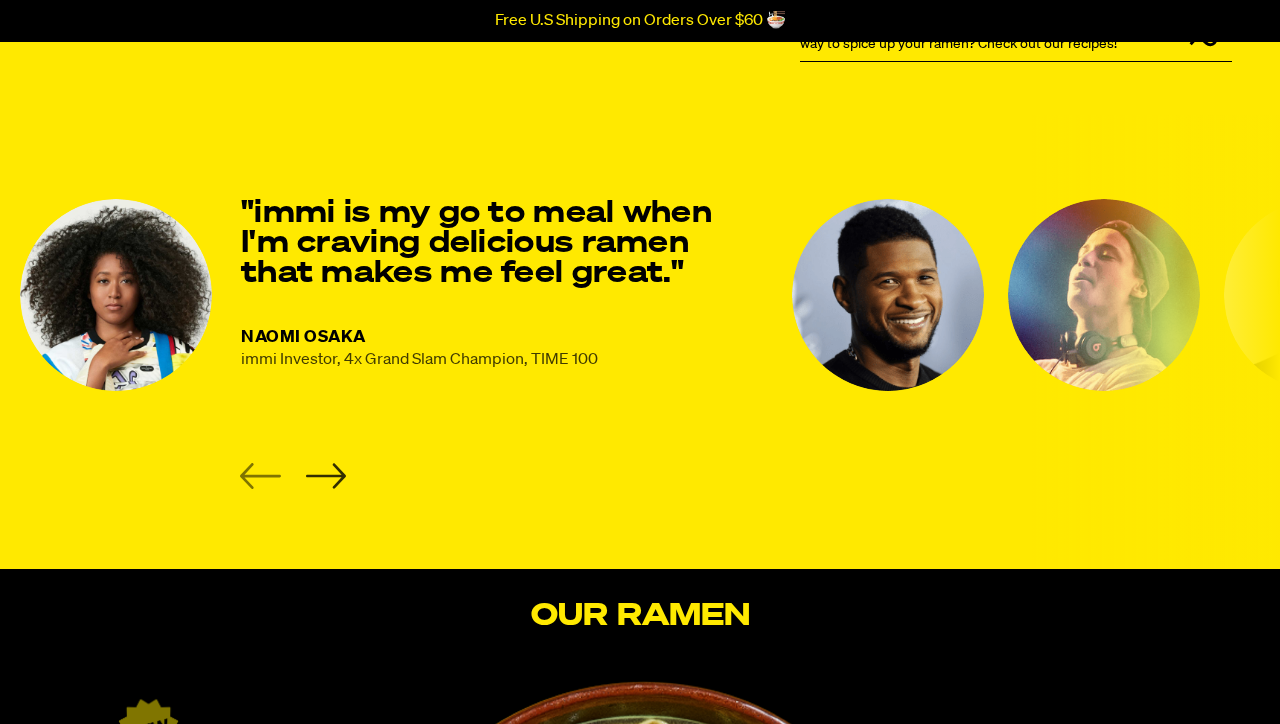 click 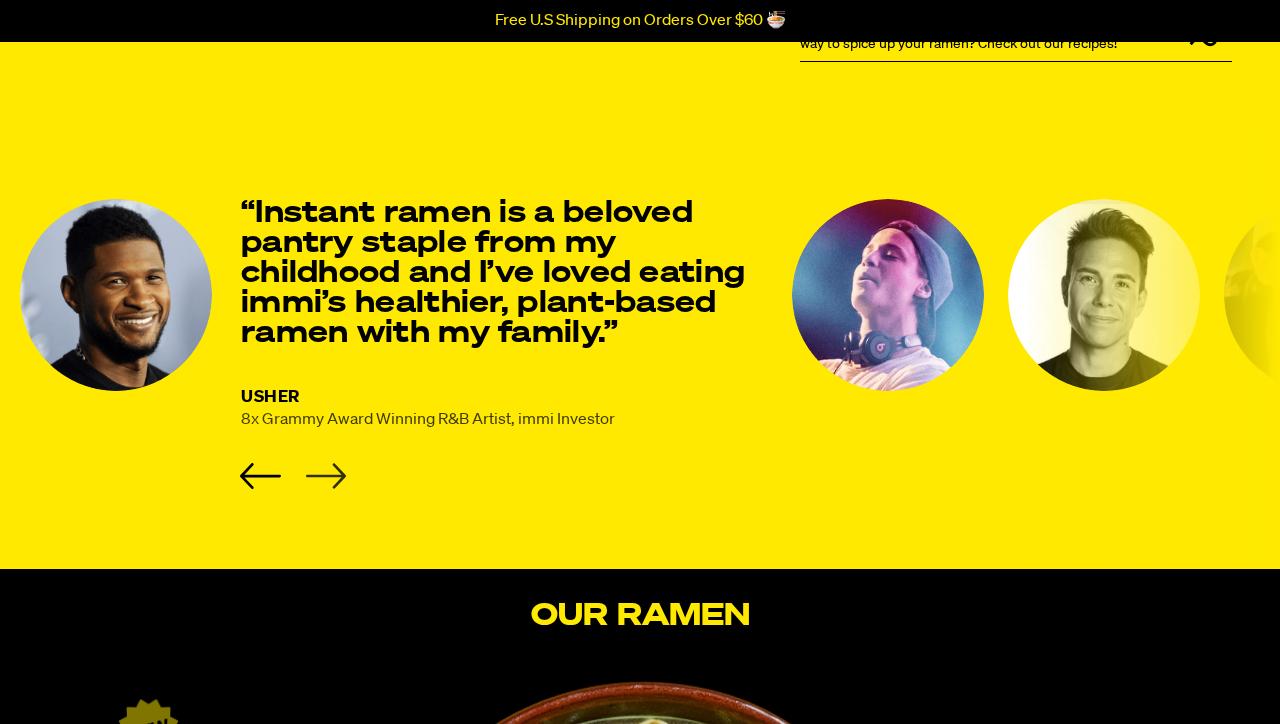 click 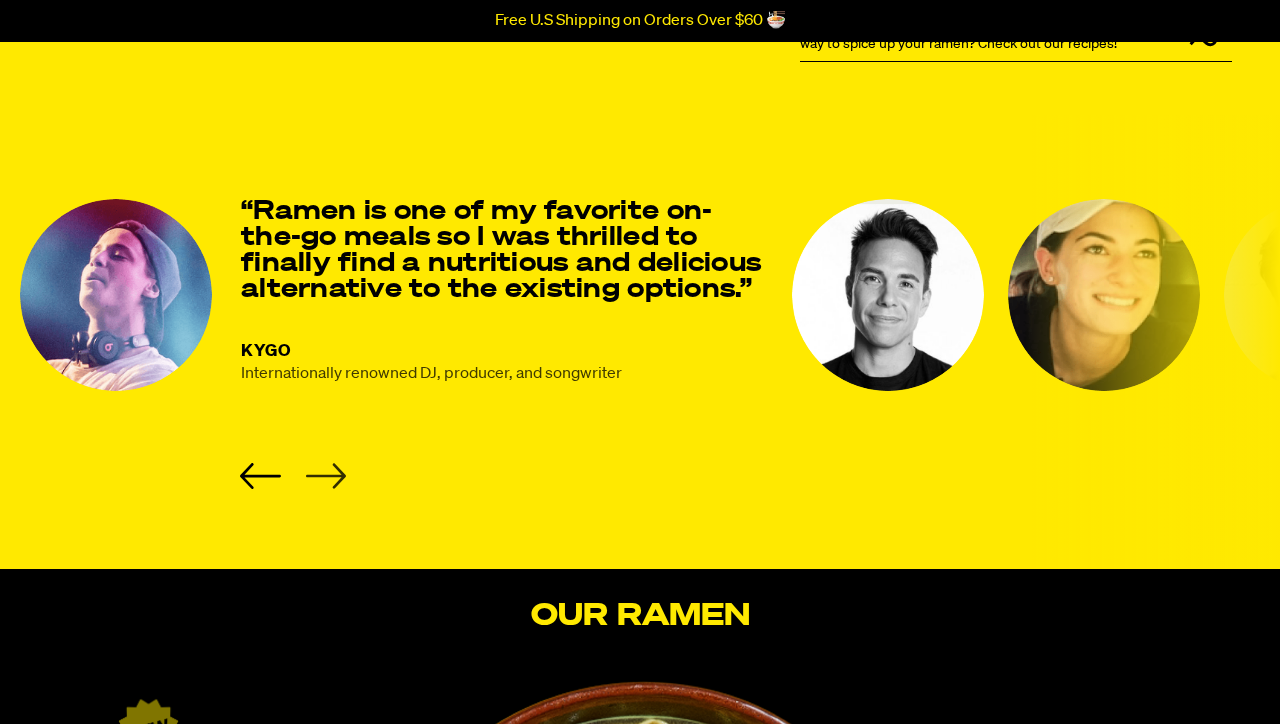 click 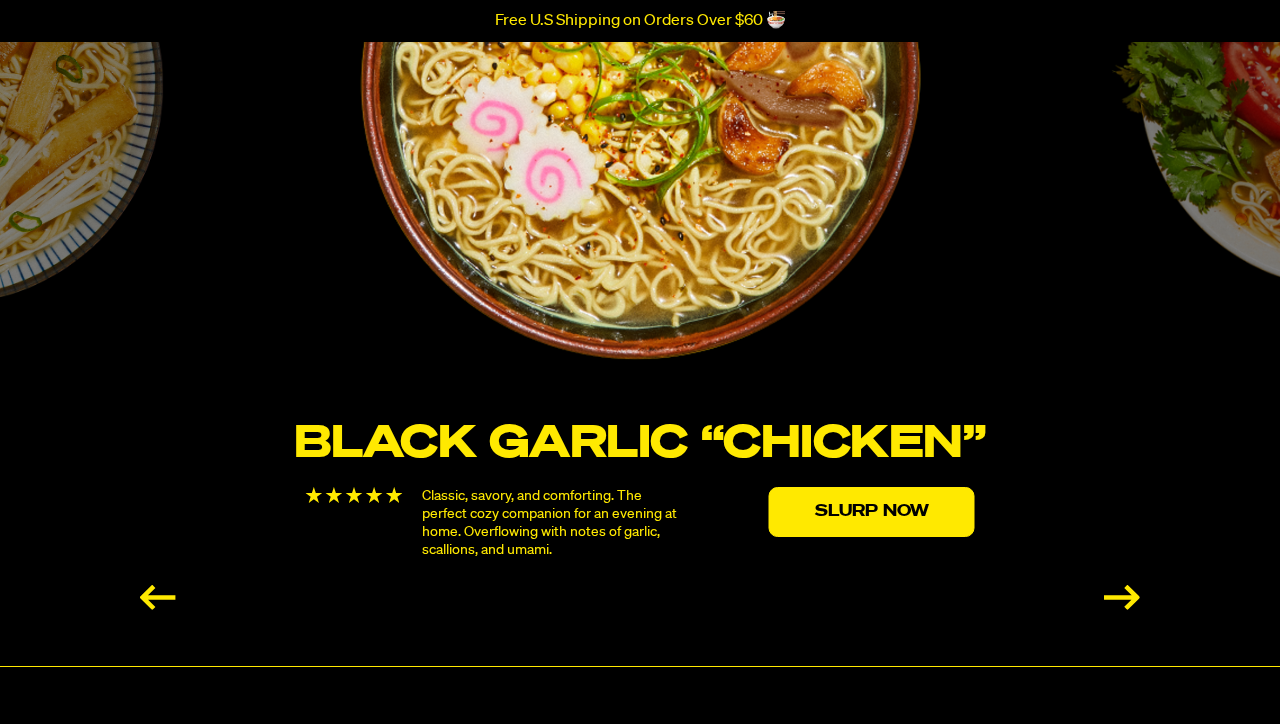 scroll, scrollTop: 3501, scrollLeft: 0, axis: vertical 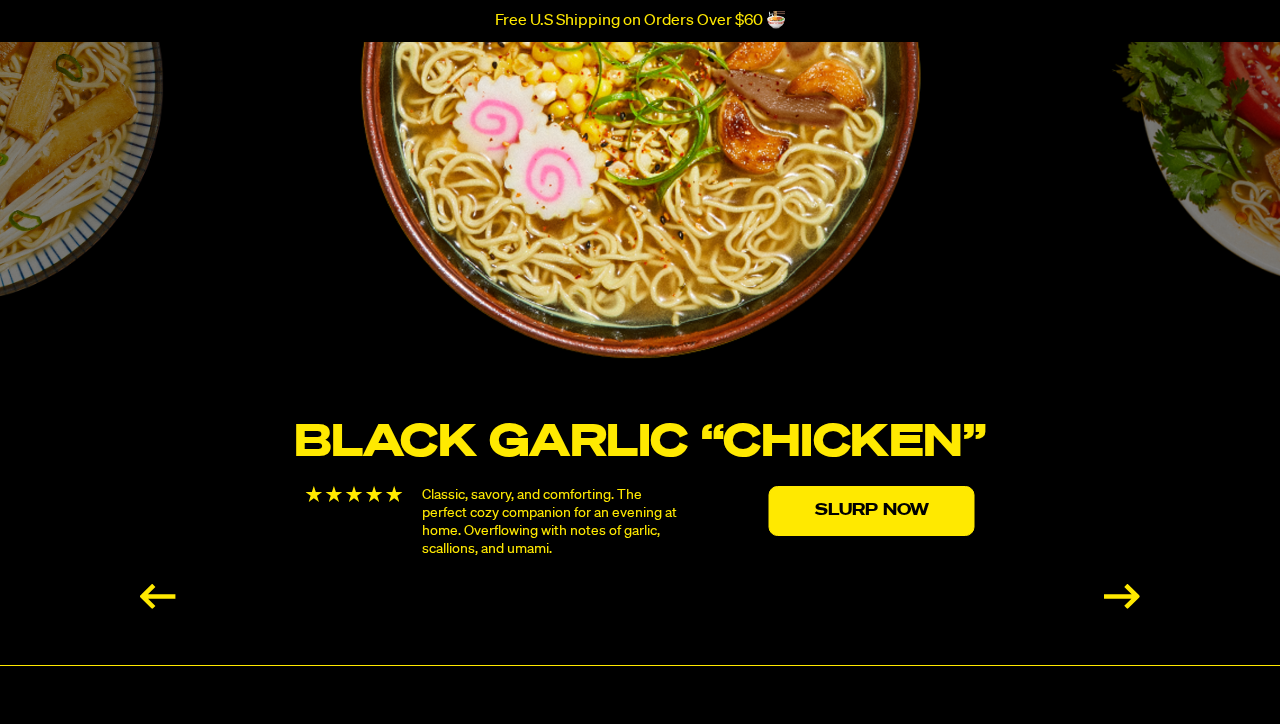 click at bounding box center (1122, 596) 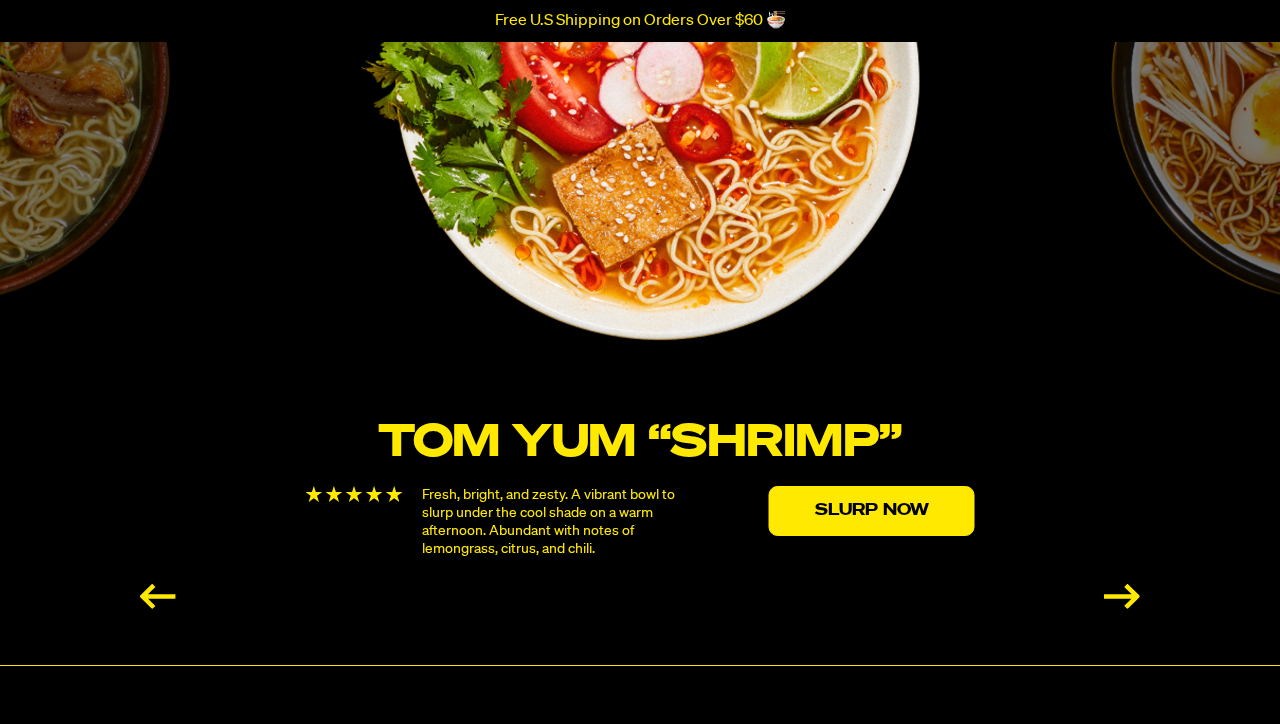 click at bounding box center [1122, 596] 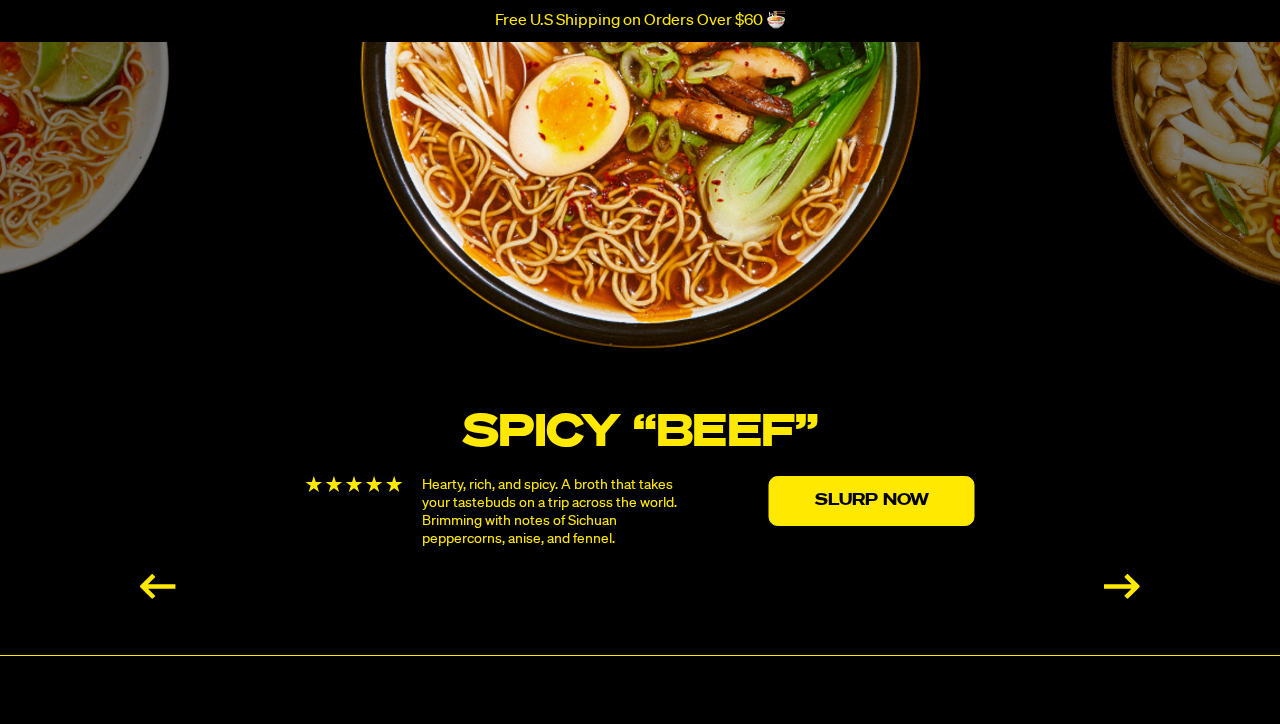 scroll, scrollTop: 3515, scrollLeft: 0, axis: vertical 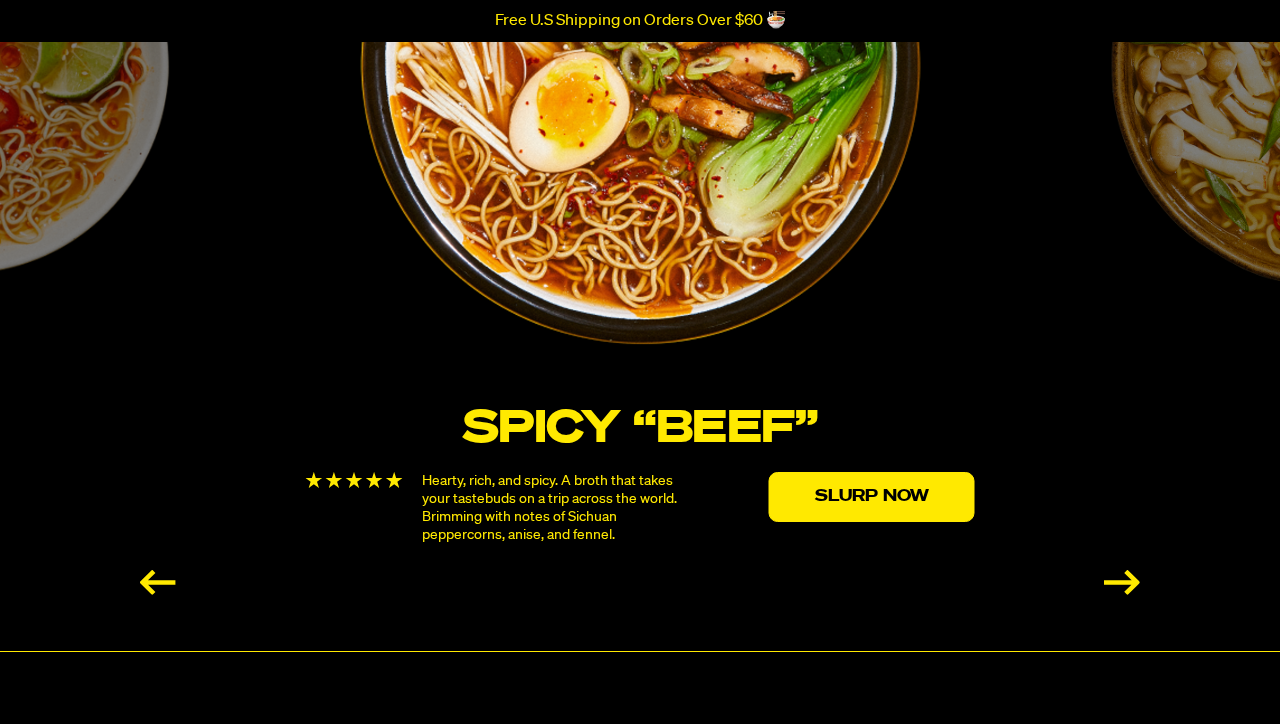 click at bounding box center (1122, 582) 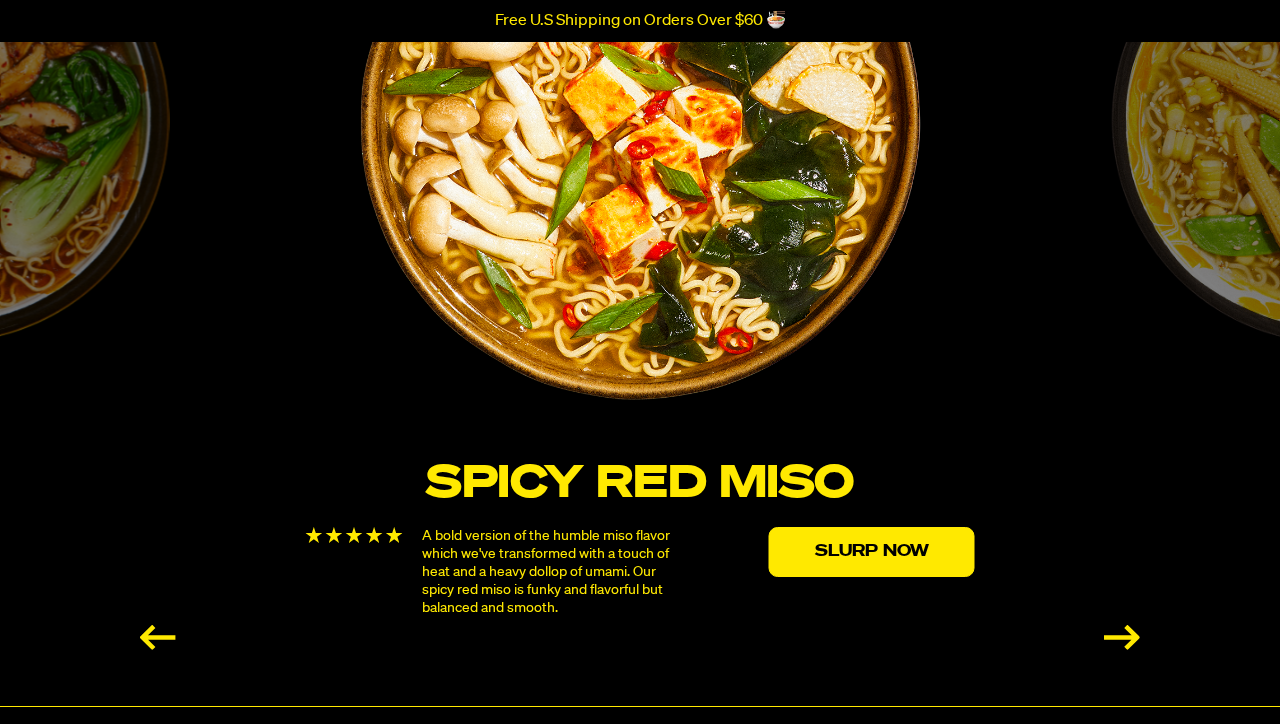 scroll, scrollTop: 3462, scrollLeft: 0, axis: vertical 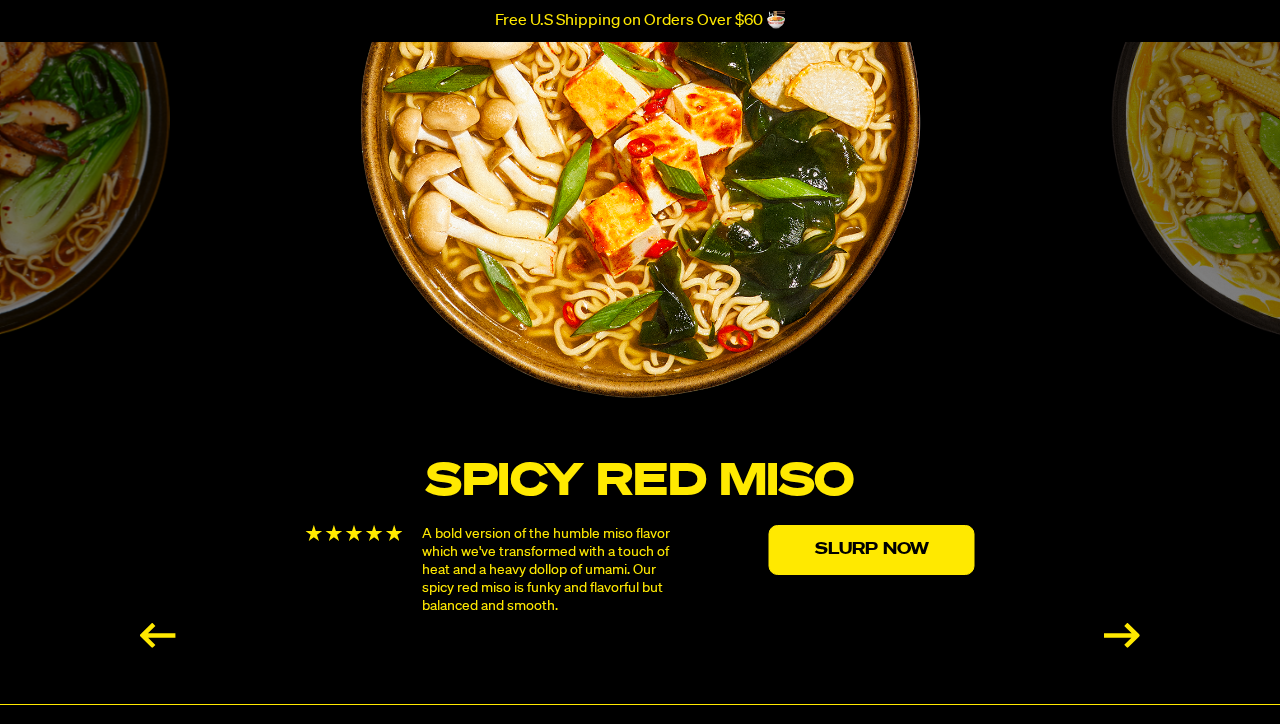 click at bounding box center (1122, 635) 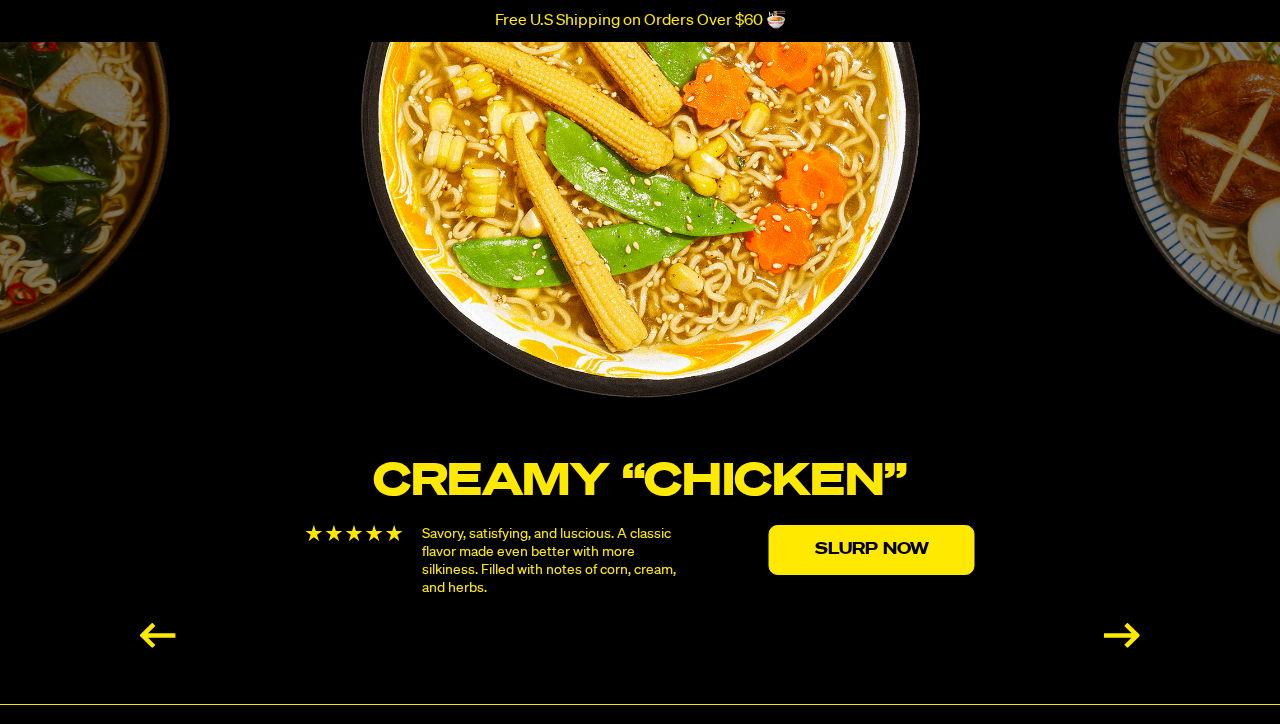 click at bounding box center [1122, 635] 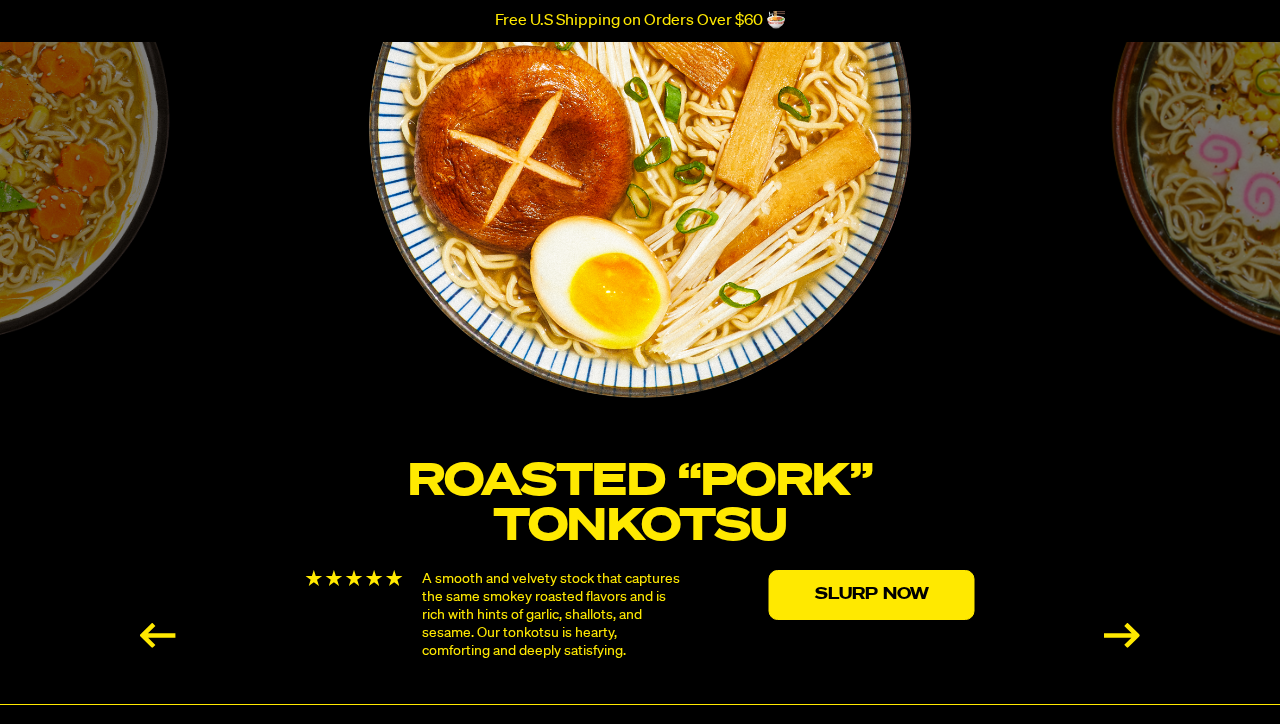 click at bounding box center [1122, 635] 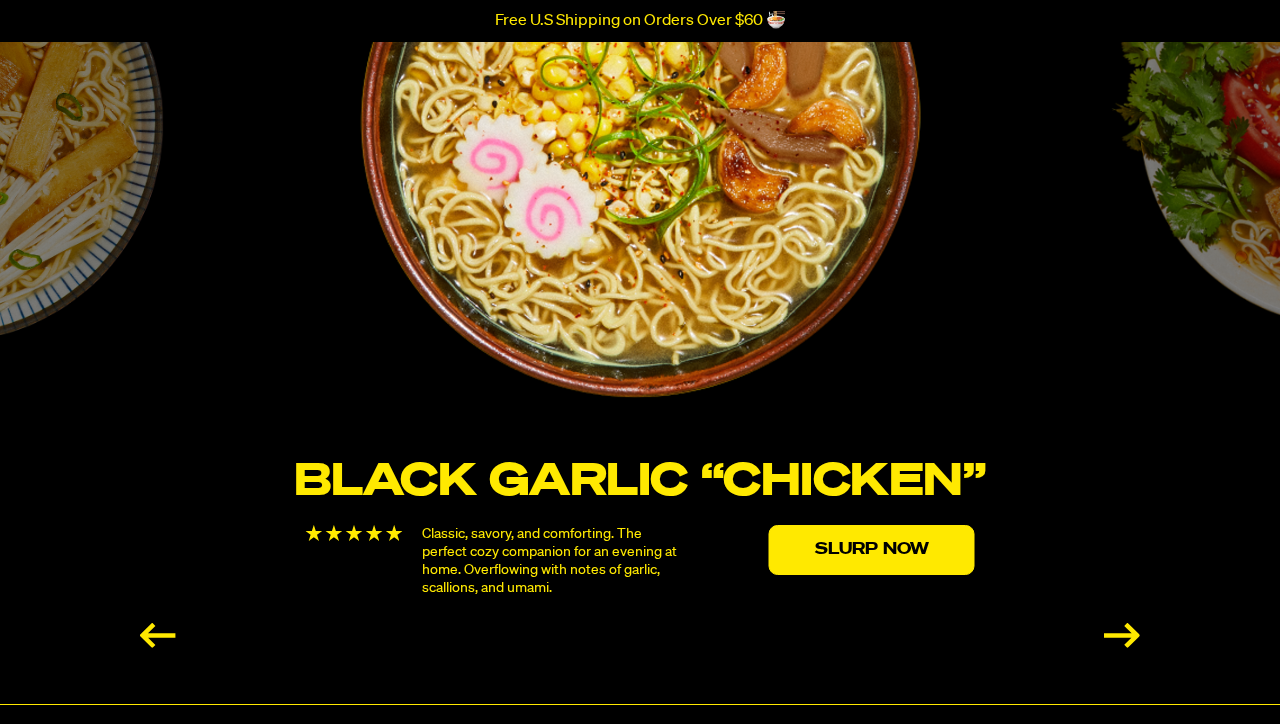click at bounding box center [1122, 635] 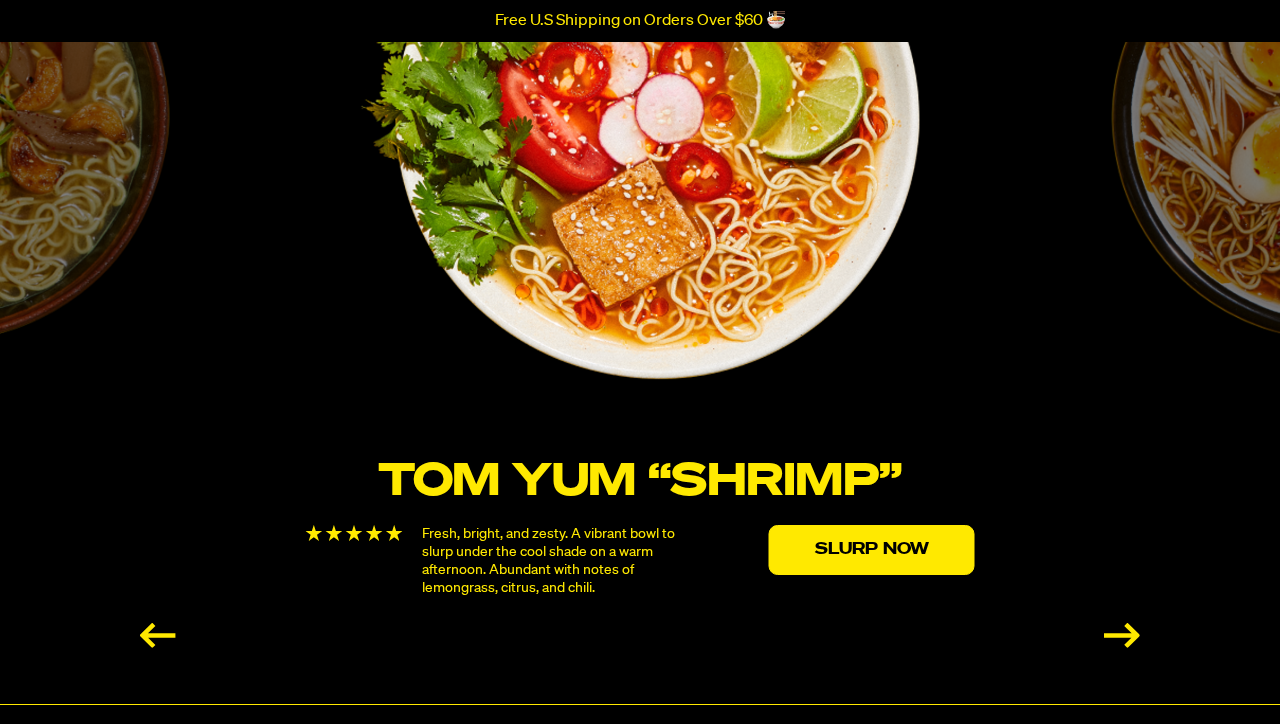 click at bounding box center [1122, 635] 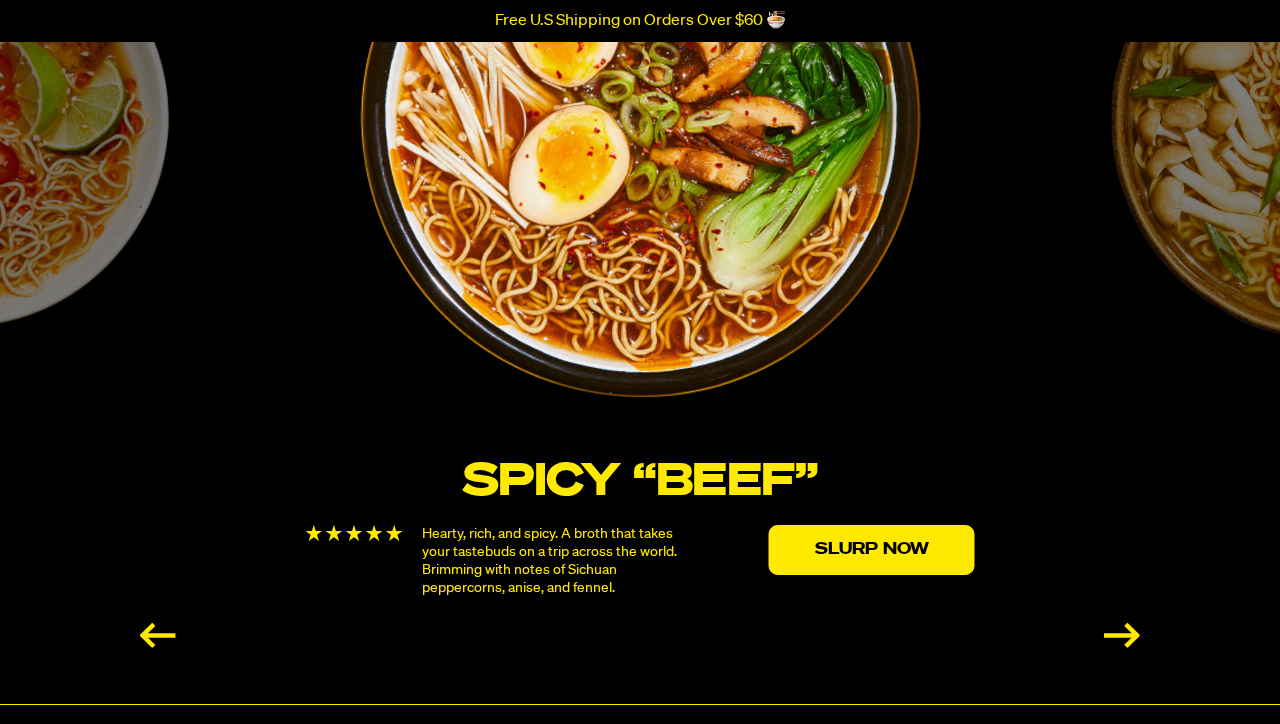 click at bounding box center [1122, 635] 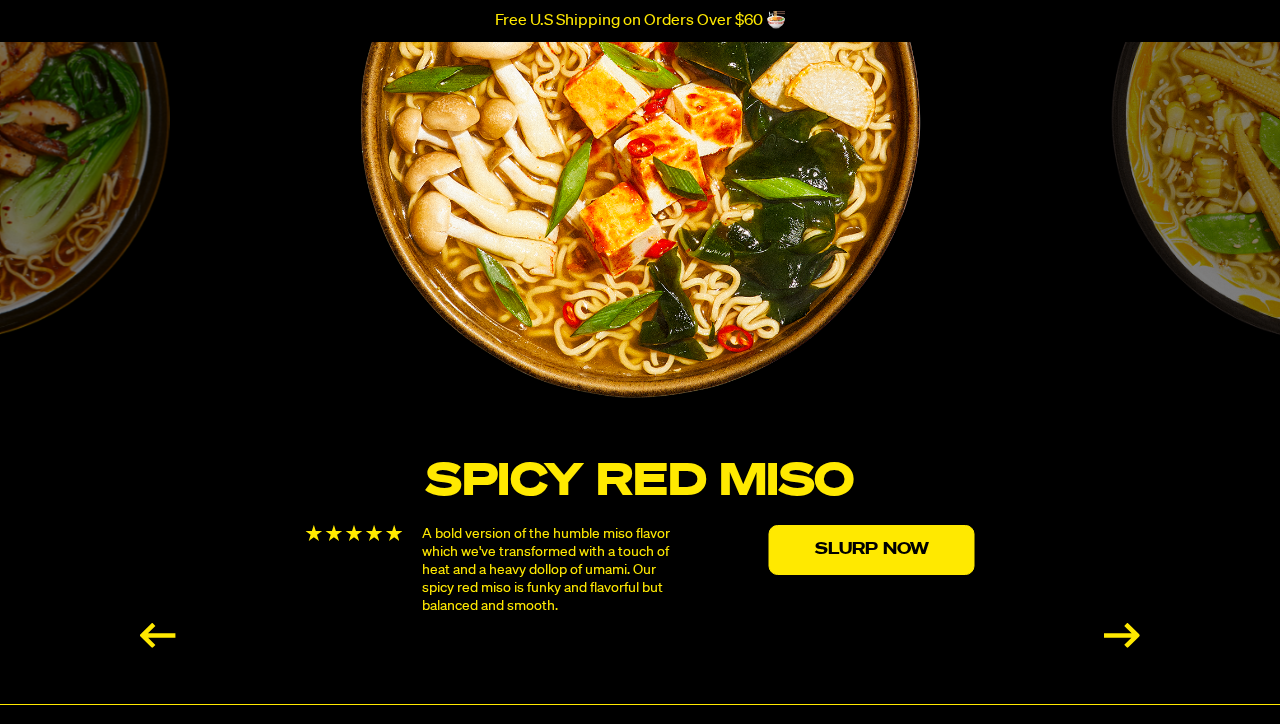 click at bounding box center (1122, 635) 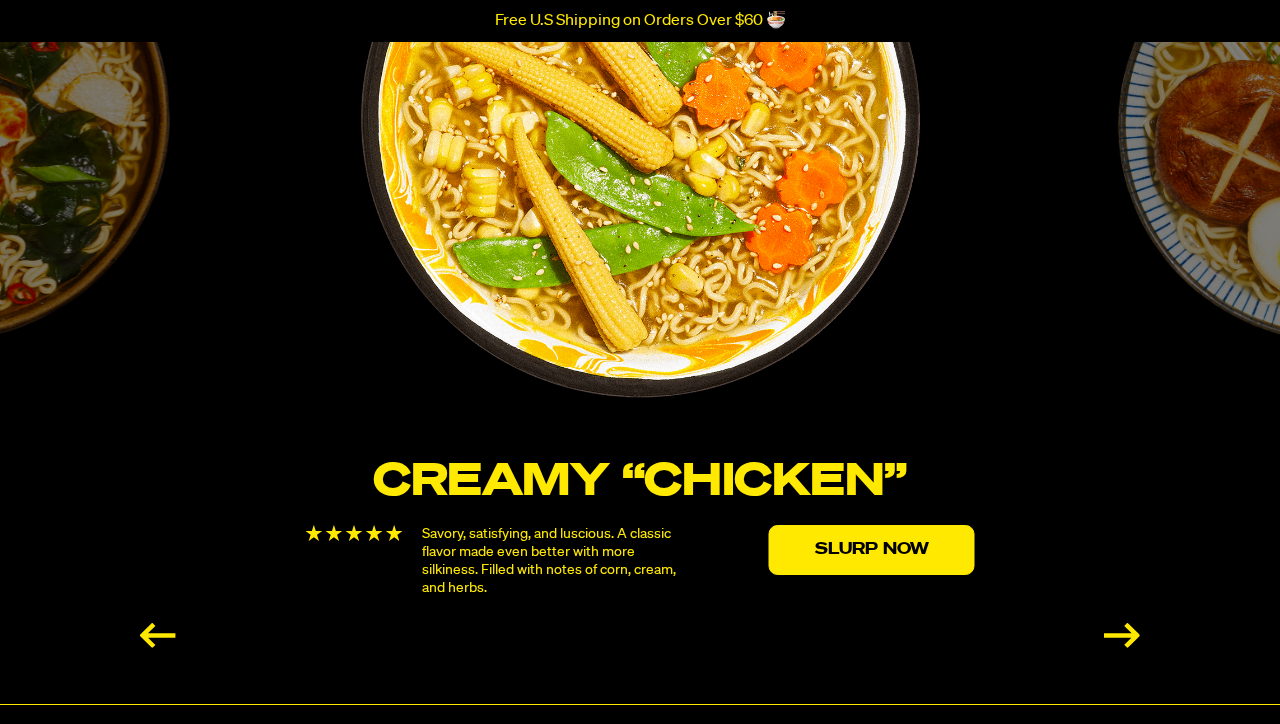 click at bounding box center (1122, 635) 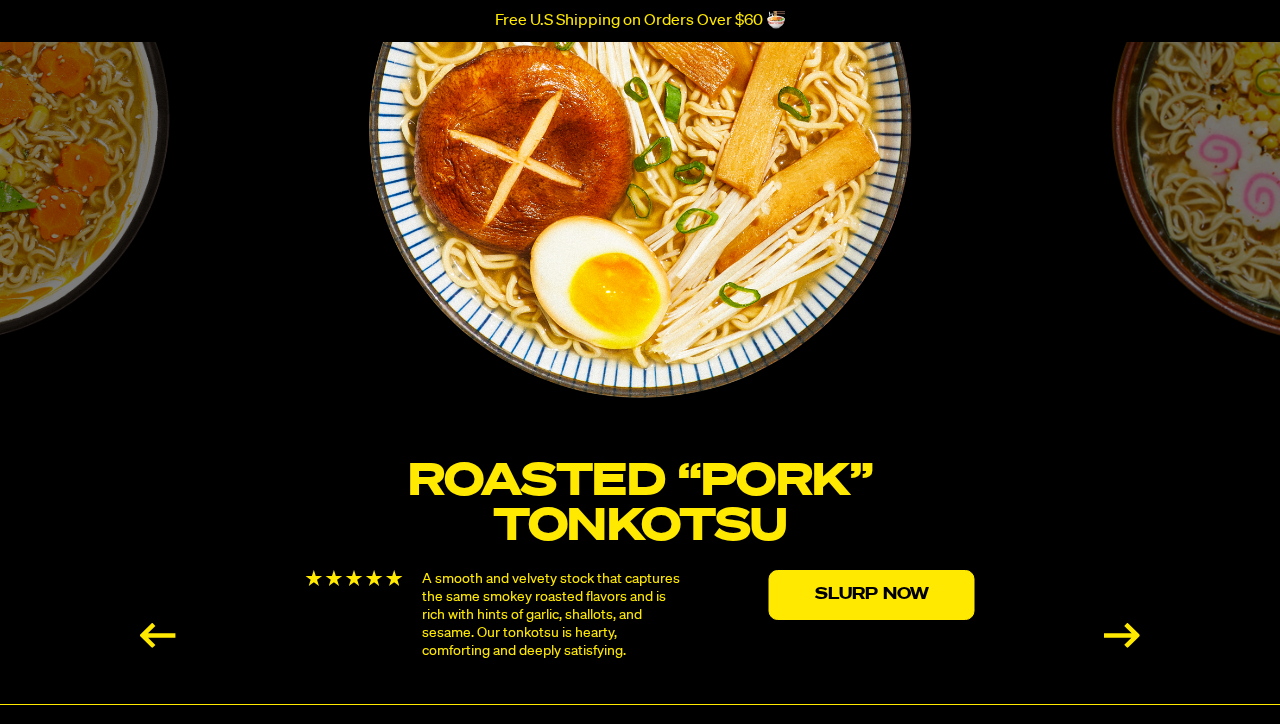 scroll, scrollTop: 3462, scrollLeft: 0, axis: vertical 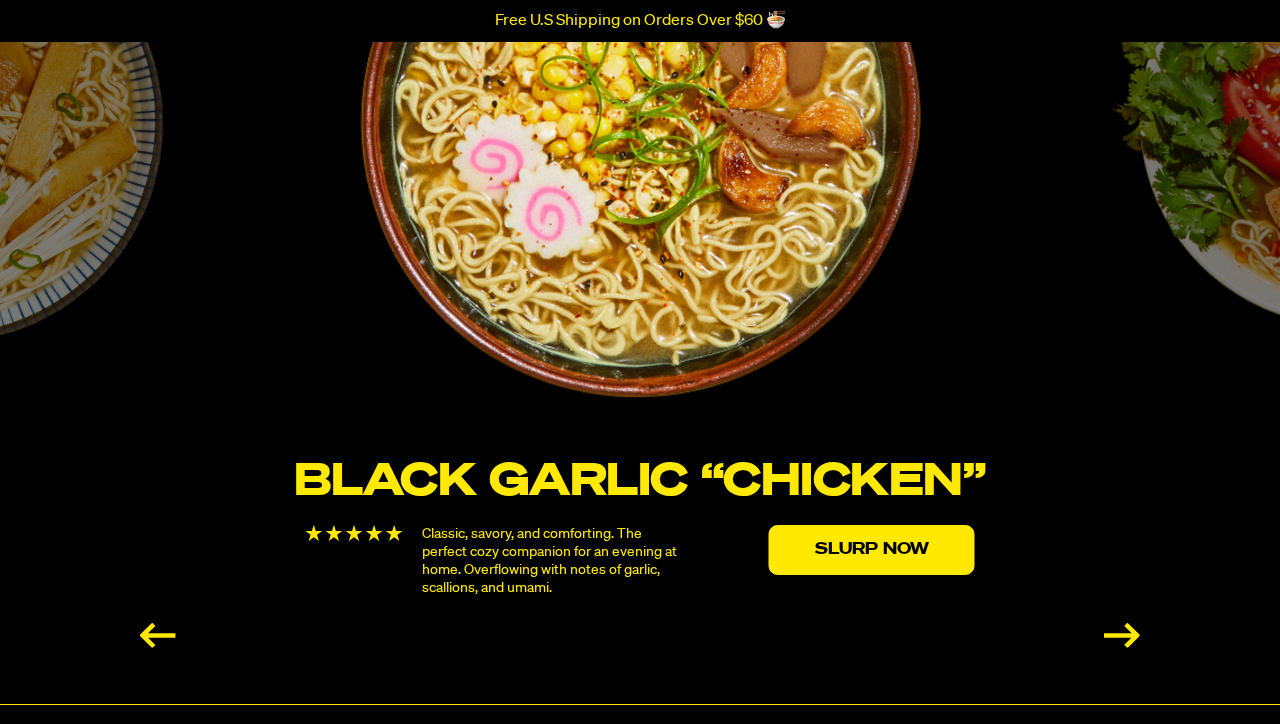 click at bounding box center (1122, 635) 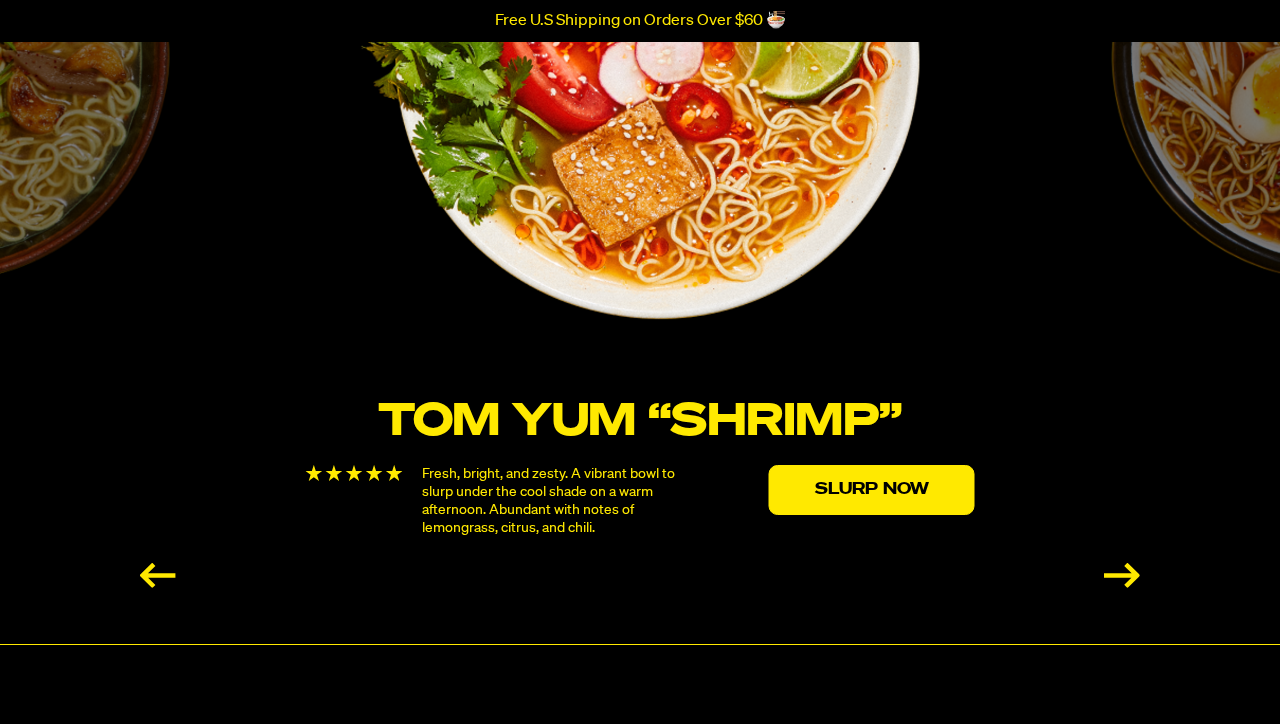 scroll, scrollTop: 3527, scrollLeft: 0, axis: vertical 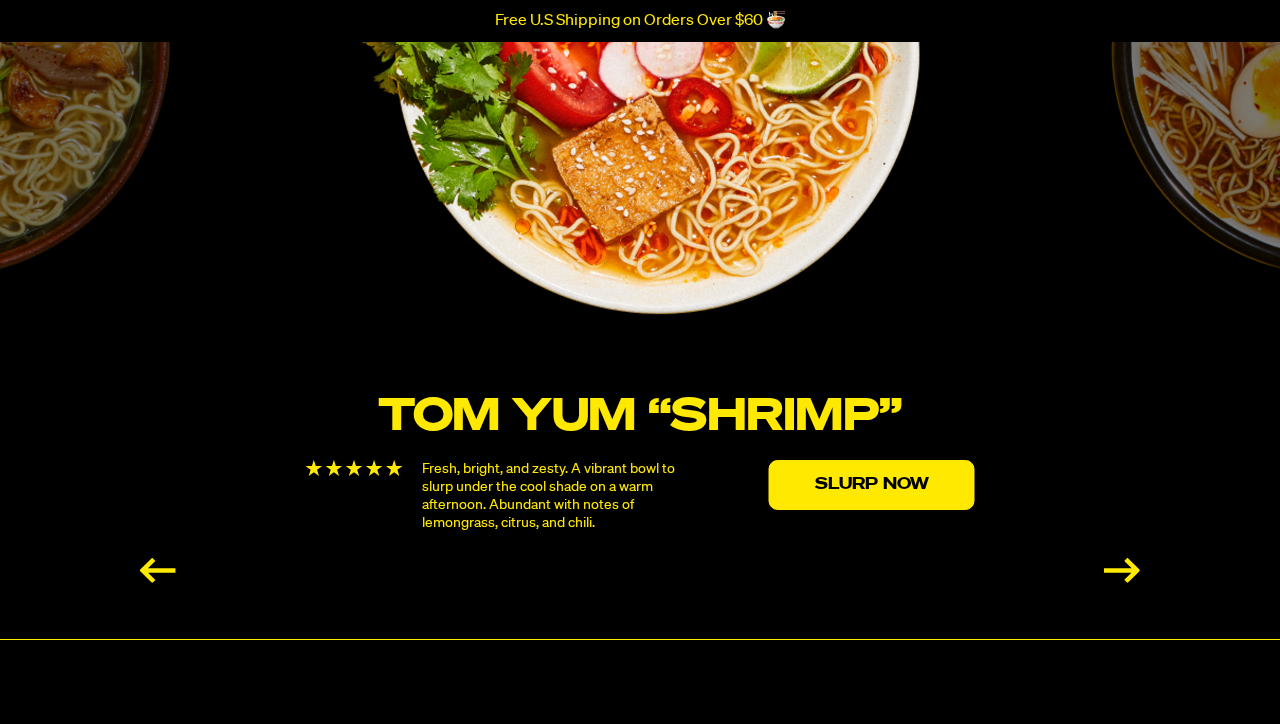 click at bounding box center [158, 570] 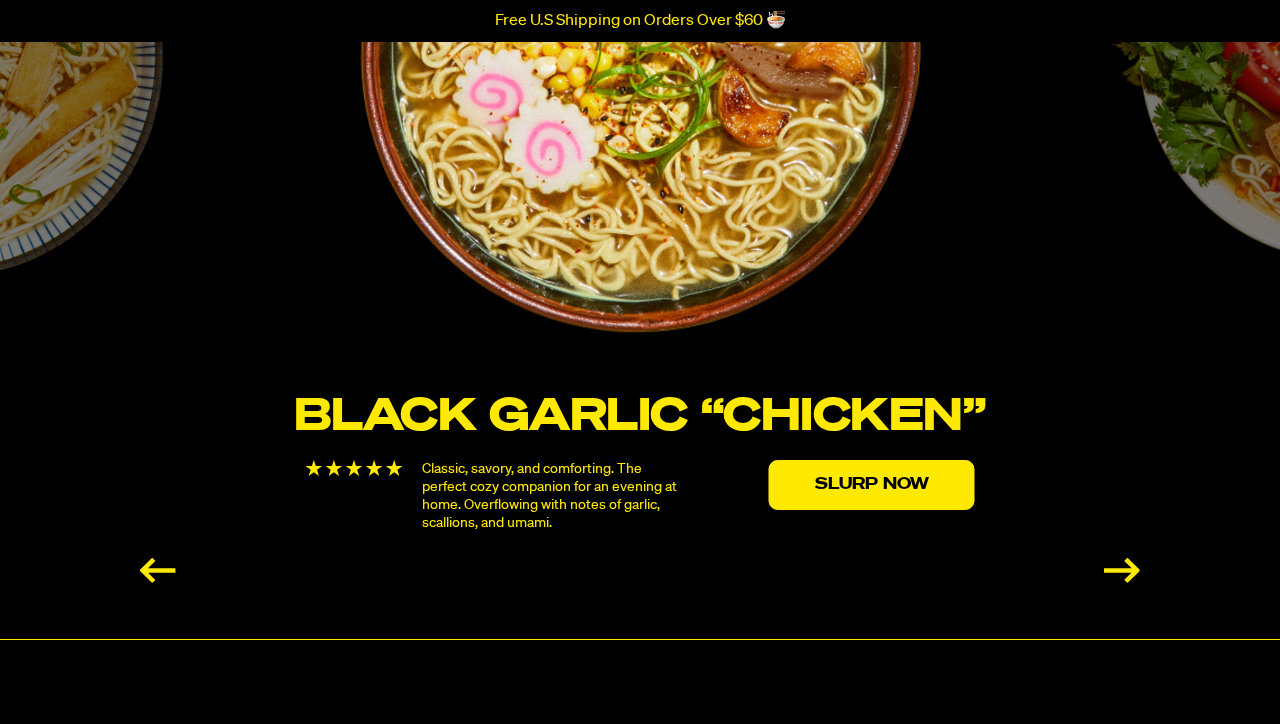 click at bounding box center (158, 570) 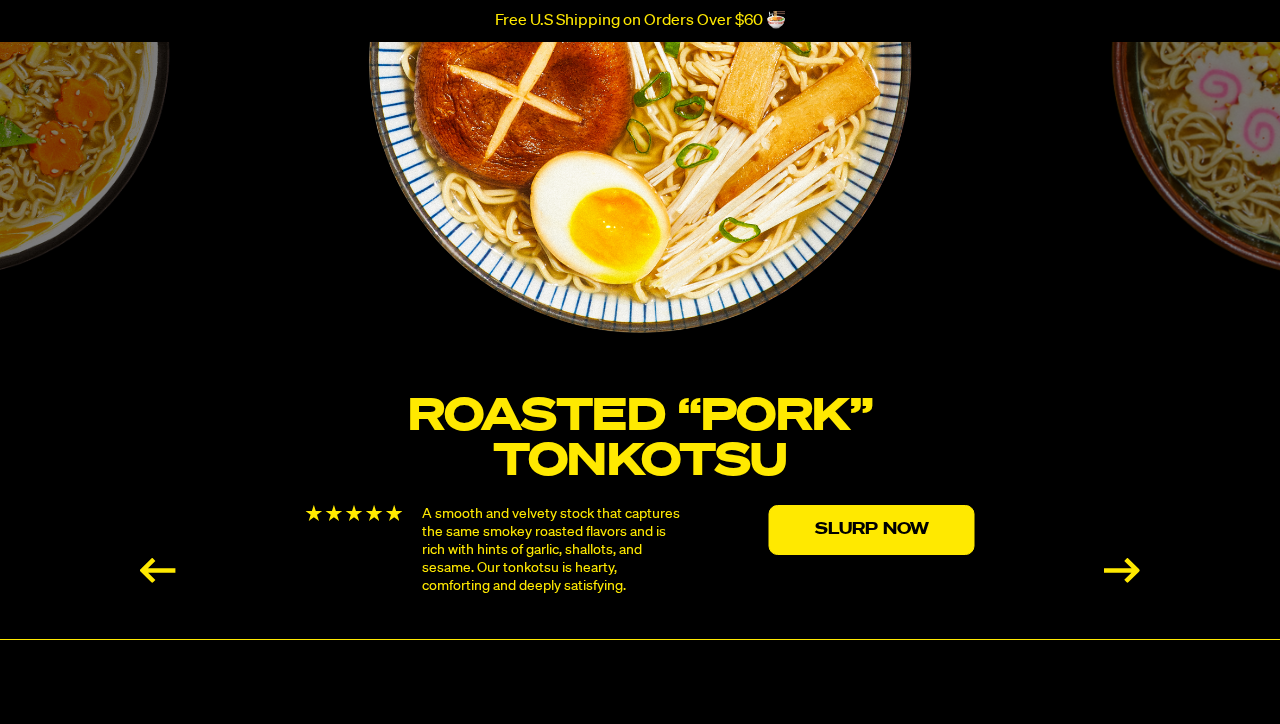 click at bounding box center (158, 570) 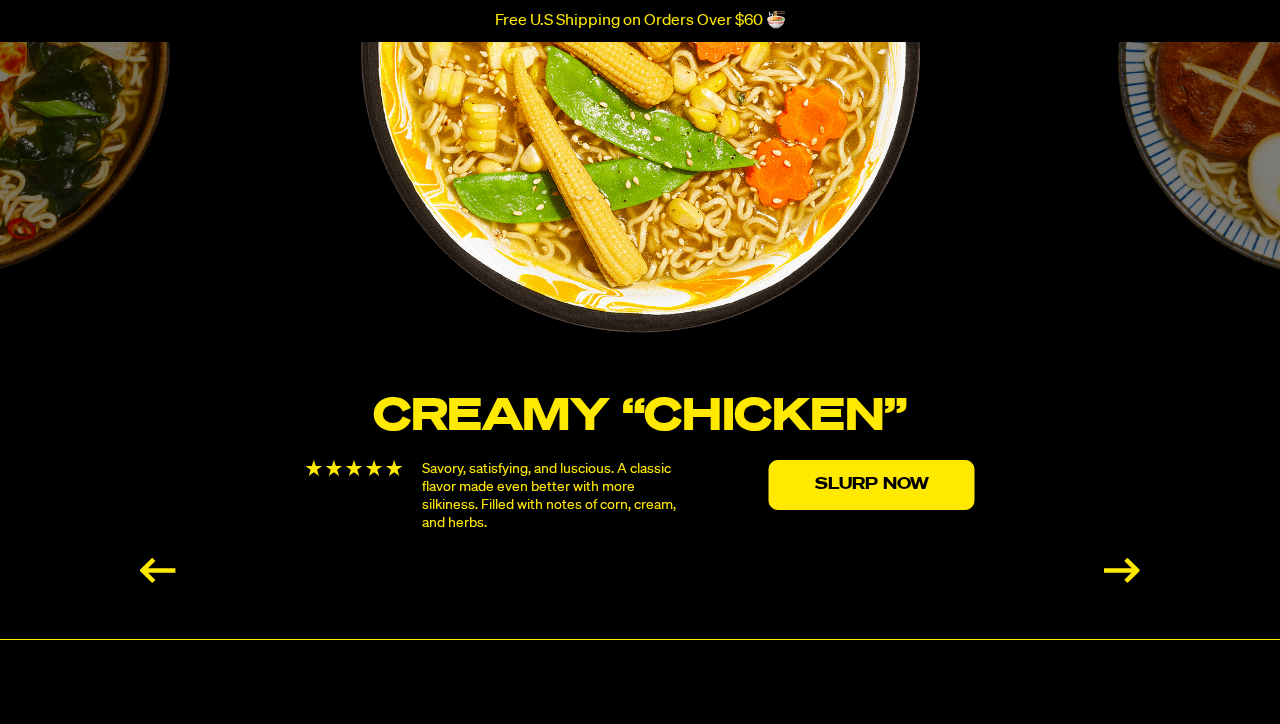click at bounding box center [158, 570] 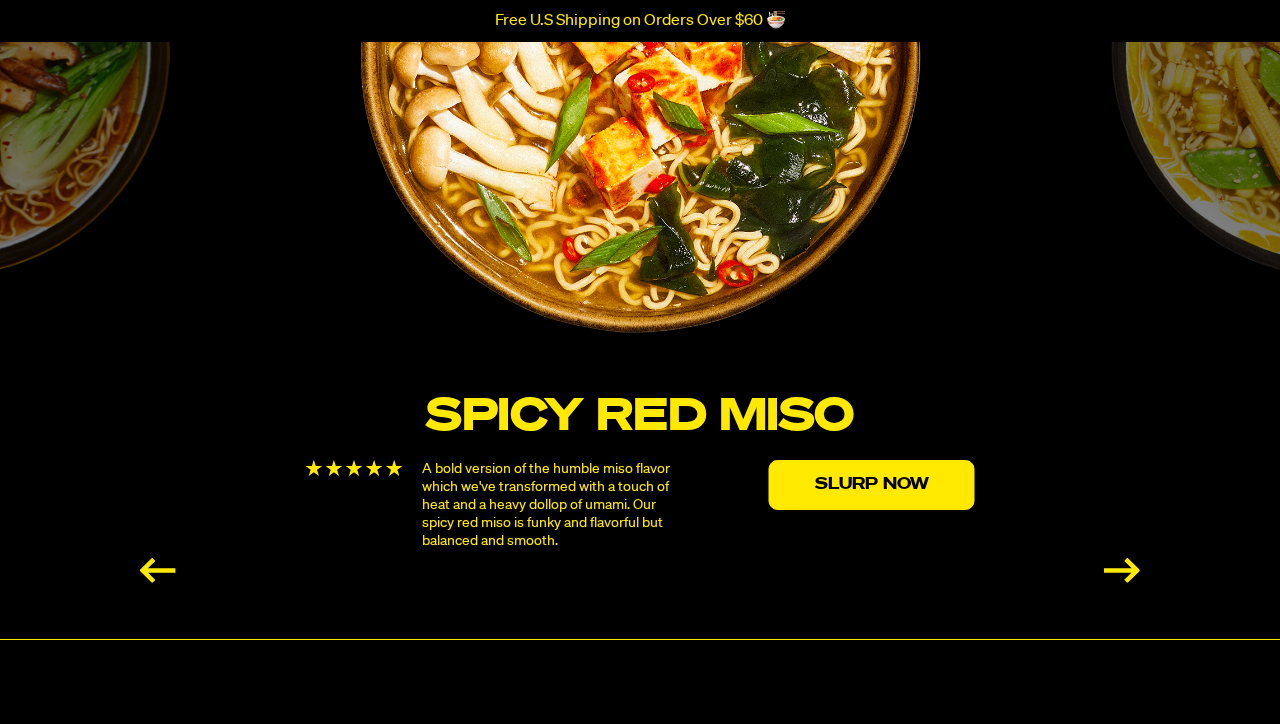 click at bounding box center [158, 570] 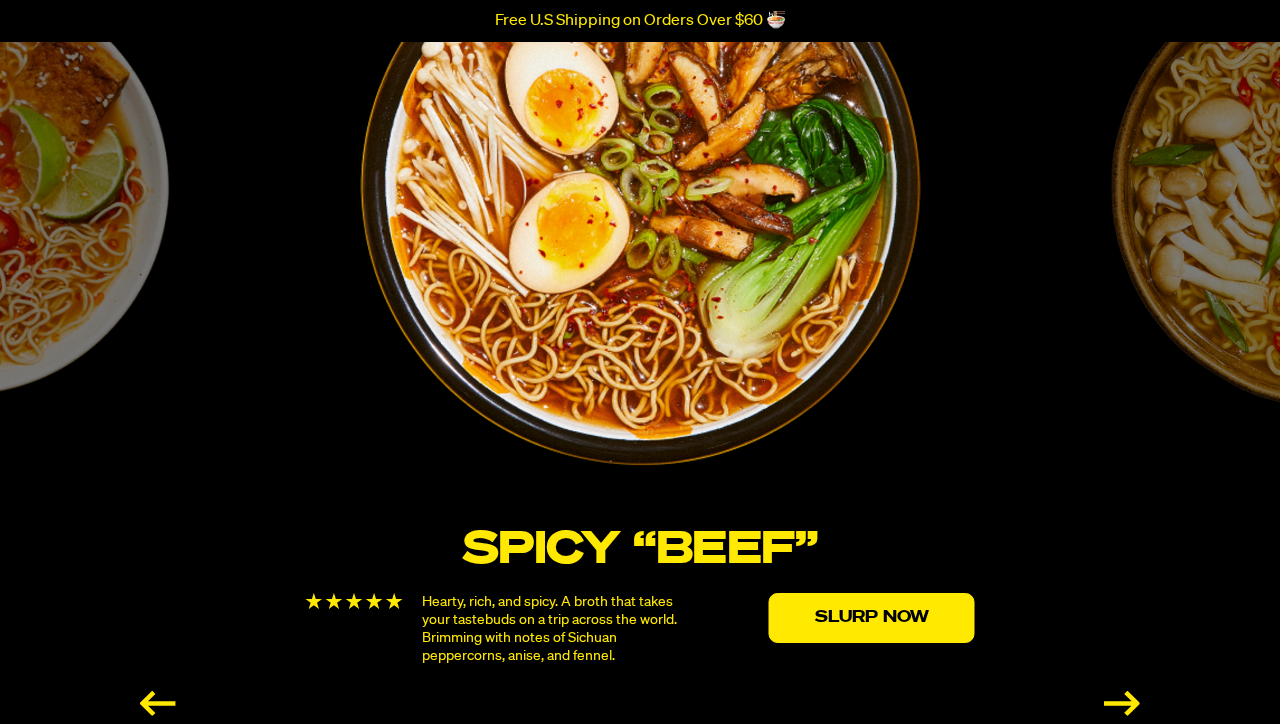scroll, scrollTop: 3386, scrollLeft: 0, axis: vertical 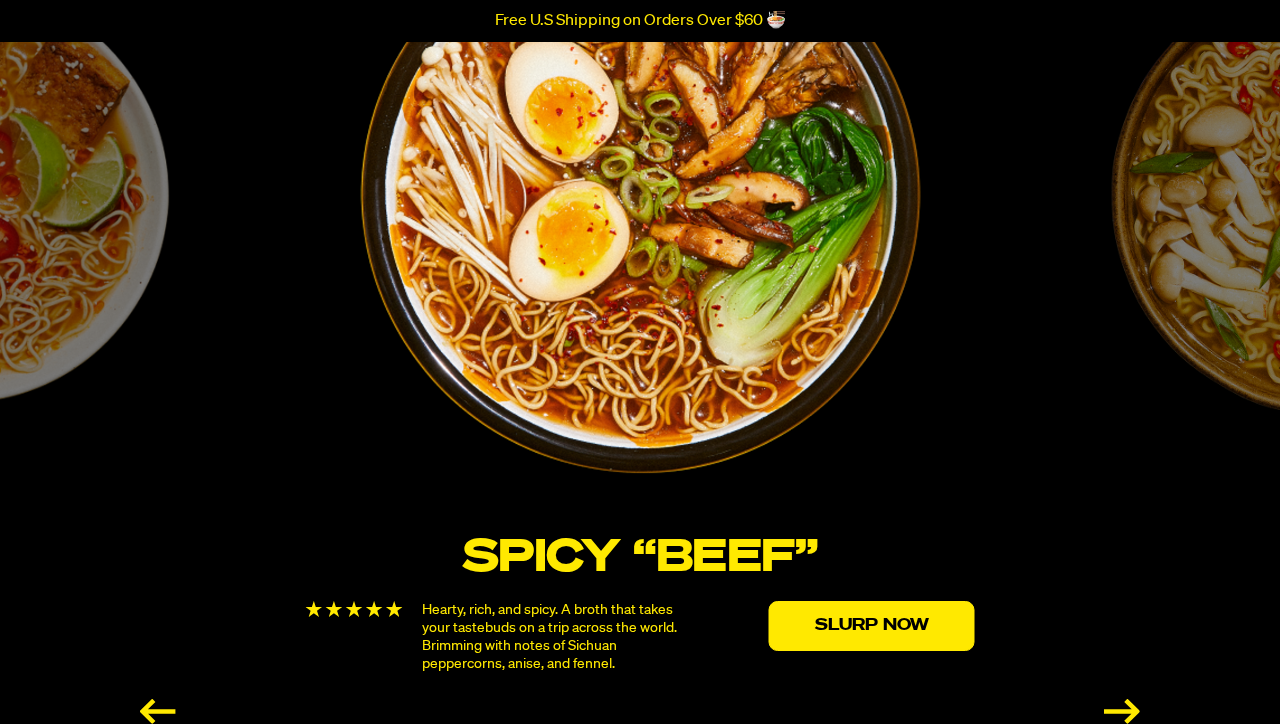 click at bounding box center (158, 711) 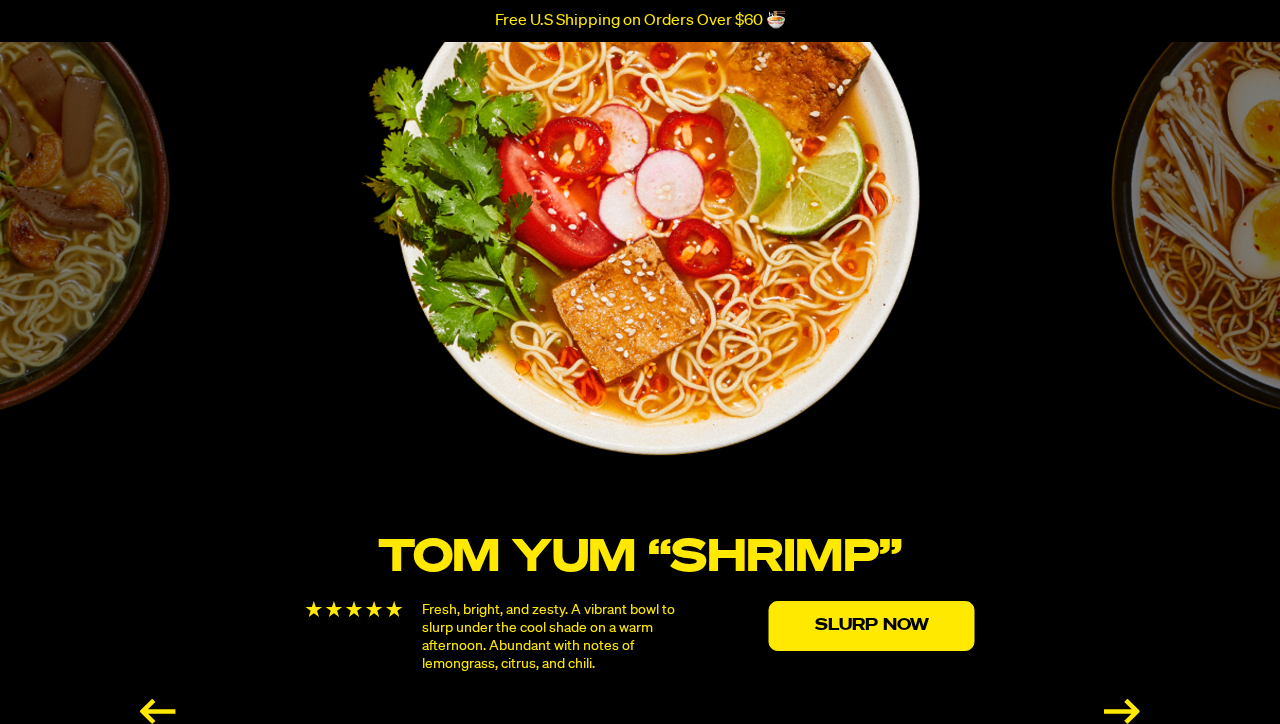 click at bounding box center [158, 711] 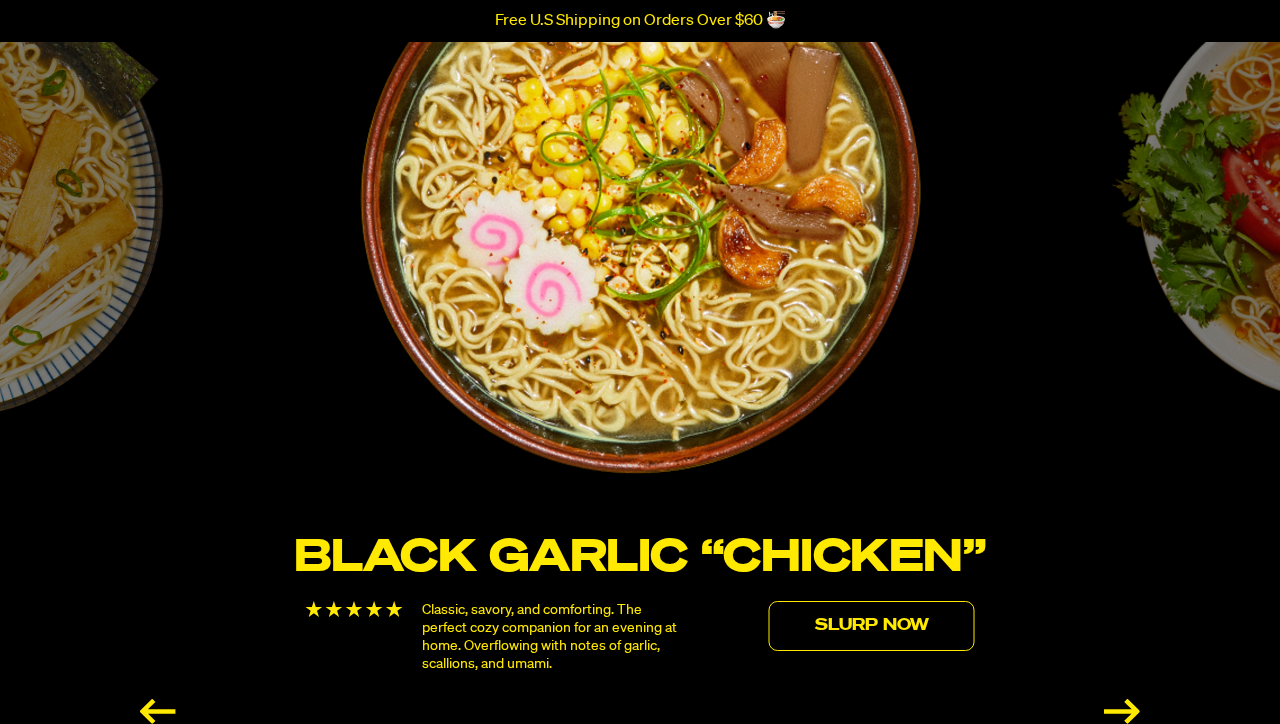 click on "Slurp Now" at bounding box center (872, 626) 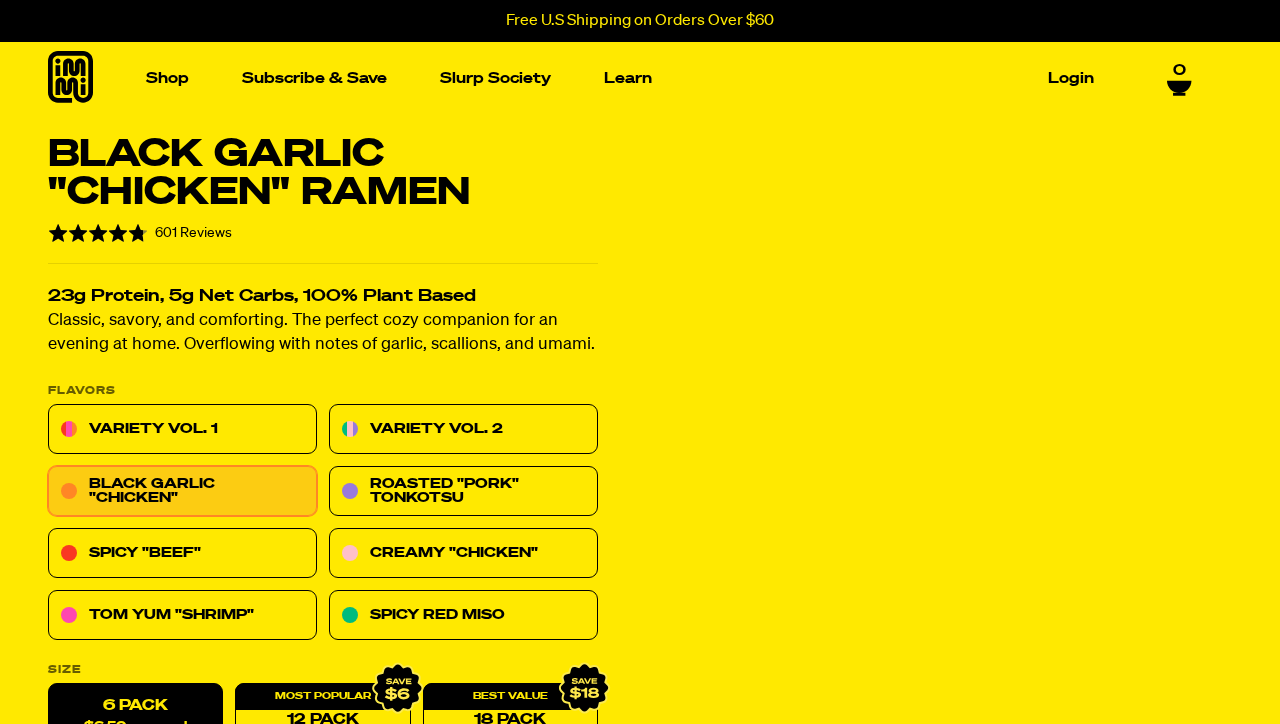scroll, scrollTop: 0, scrollLeft: 0, axis: both 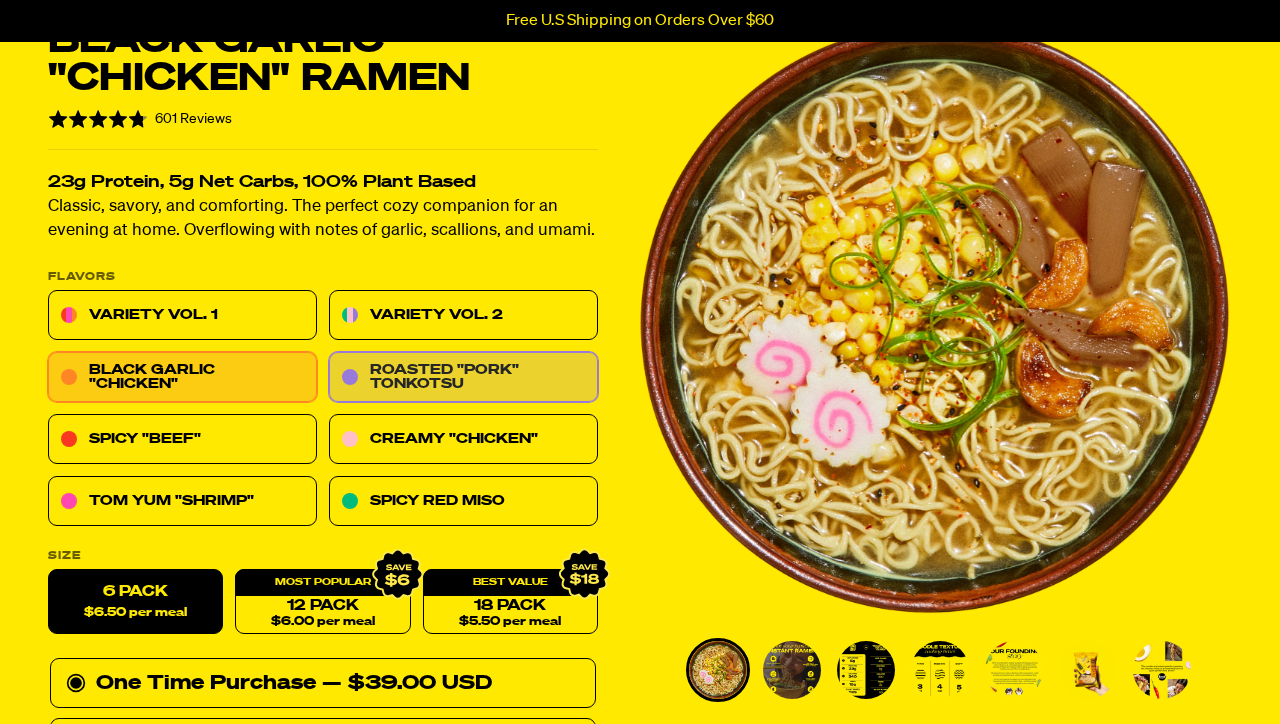 click on "Roasted "Pork" Tonkotsu" at bounding box center [463, 378] 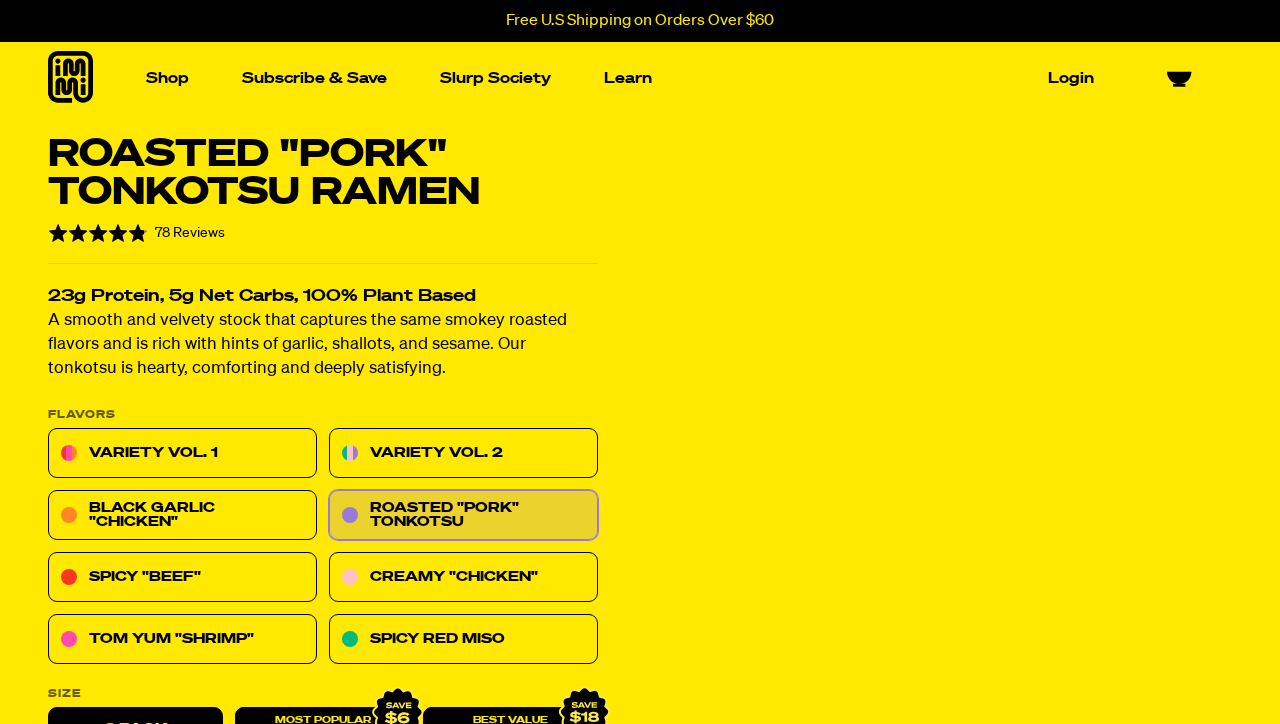 scroll, scrollTop: 0, scrollLeft: 0, axis: both 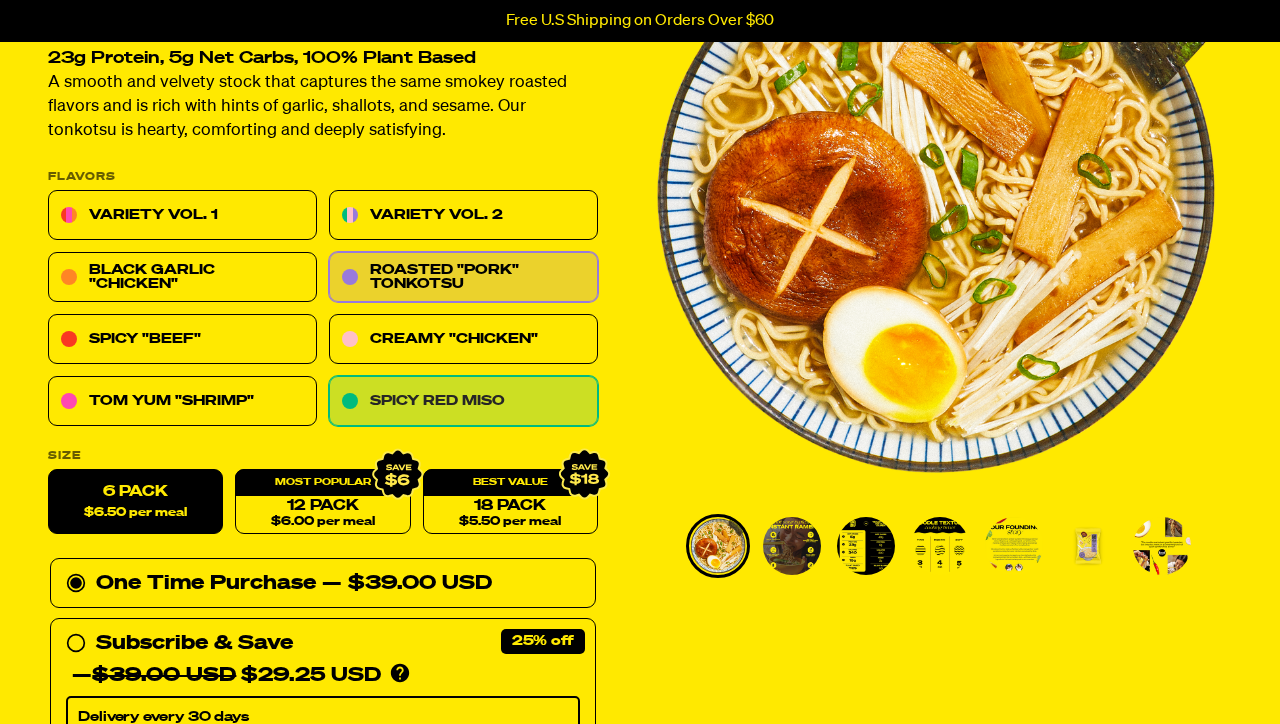 click on "Spicy Red Miso" at bounding box center [463, 402] 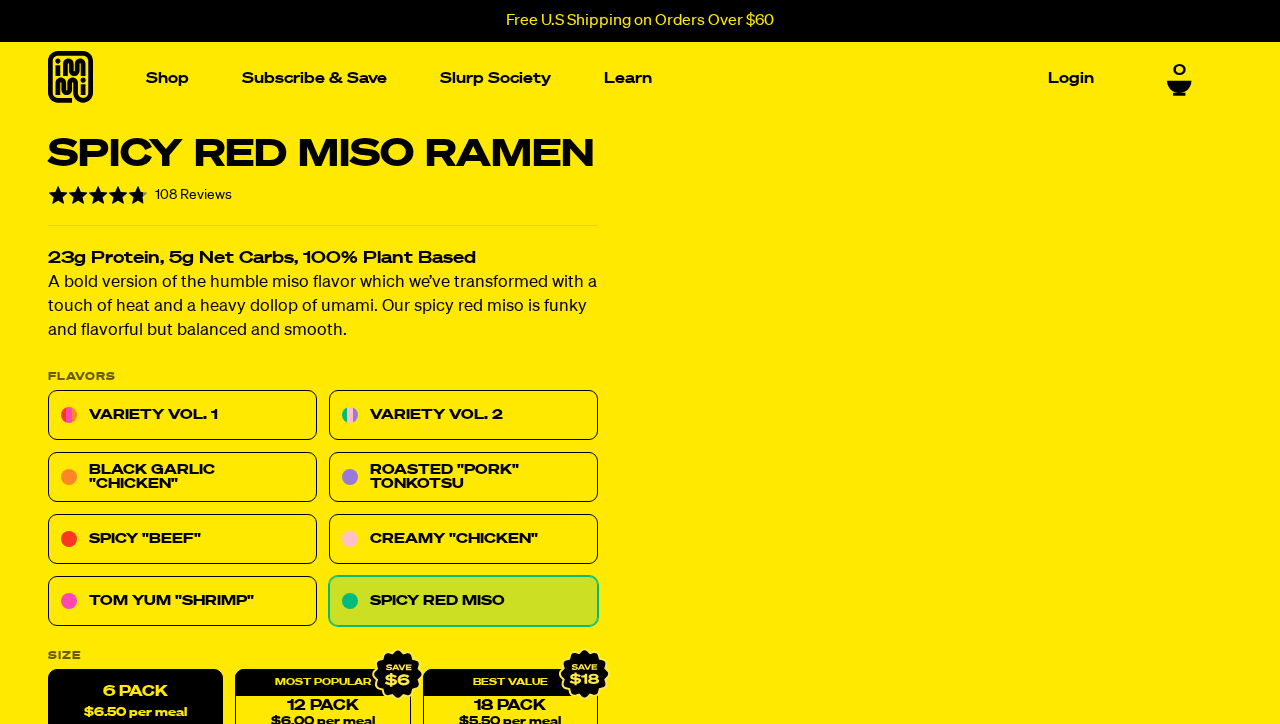scroll, scrollTop: 0, scrollLeft: 0, axis: both 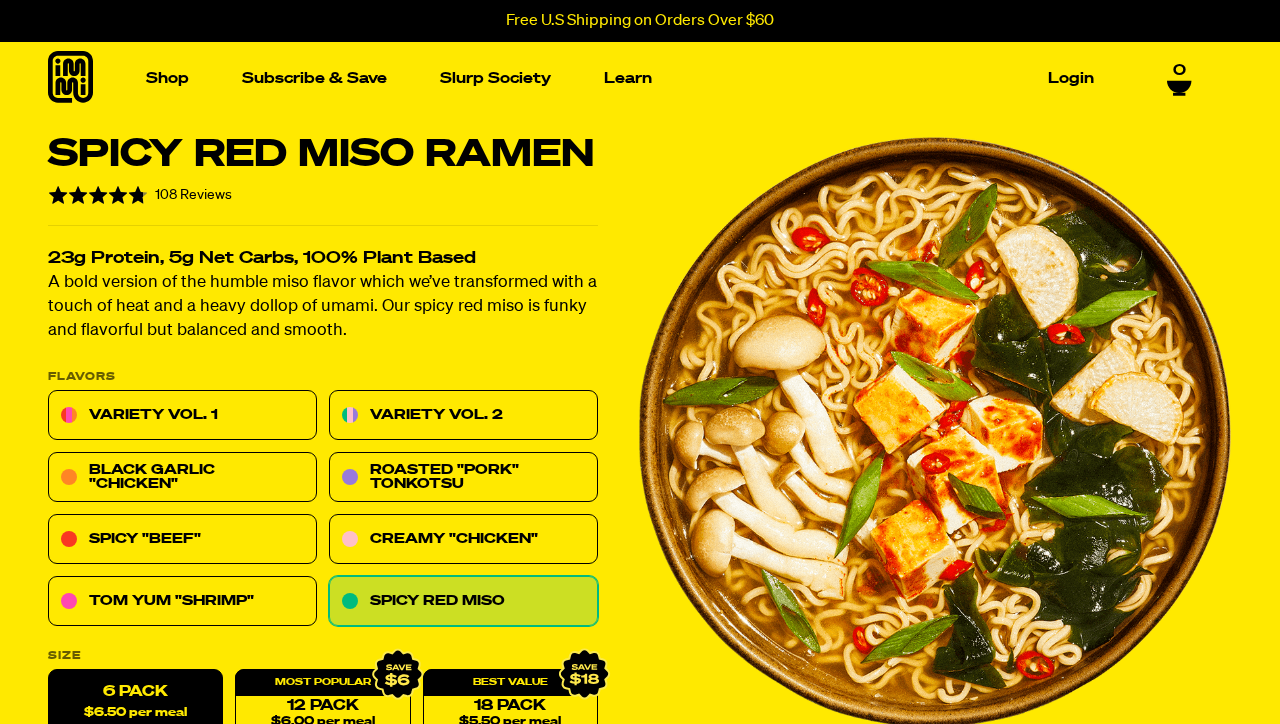 click 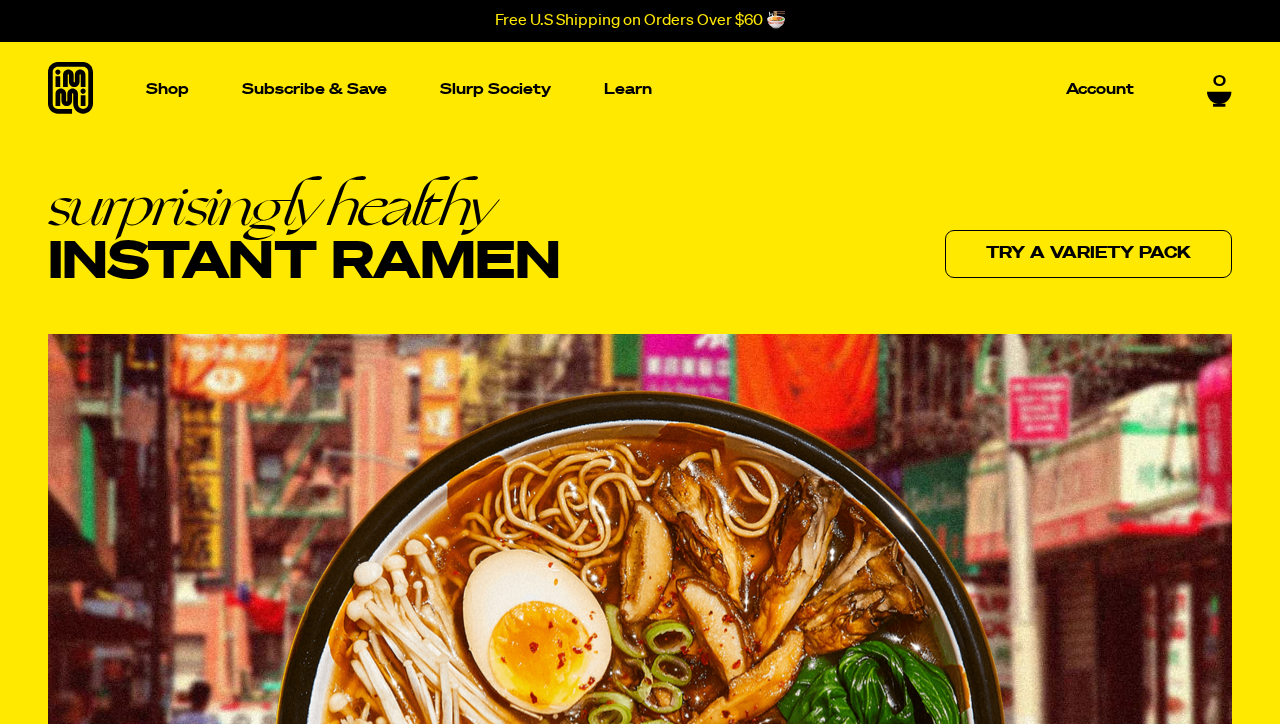 scroll, scrollTop: 0, scrollLeft: 0, axis: both 